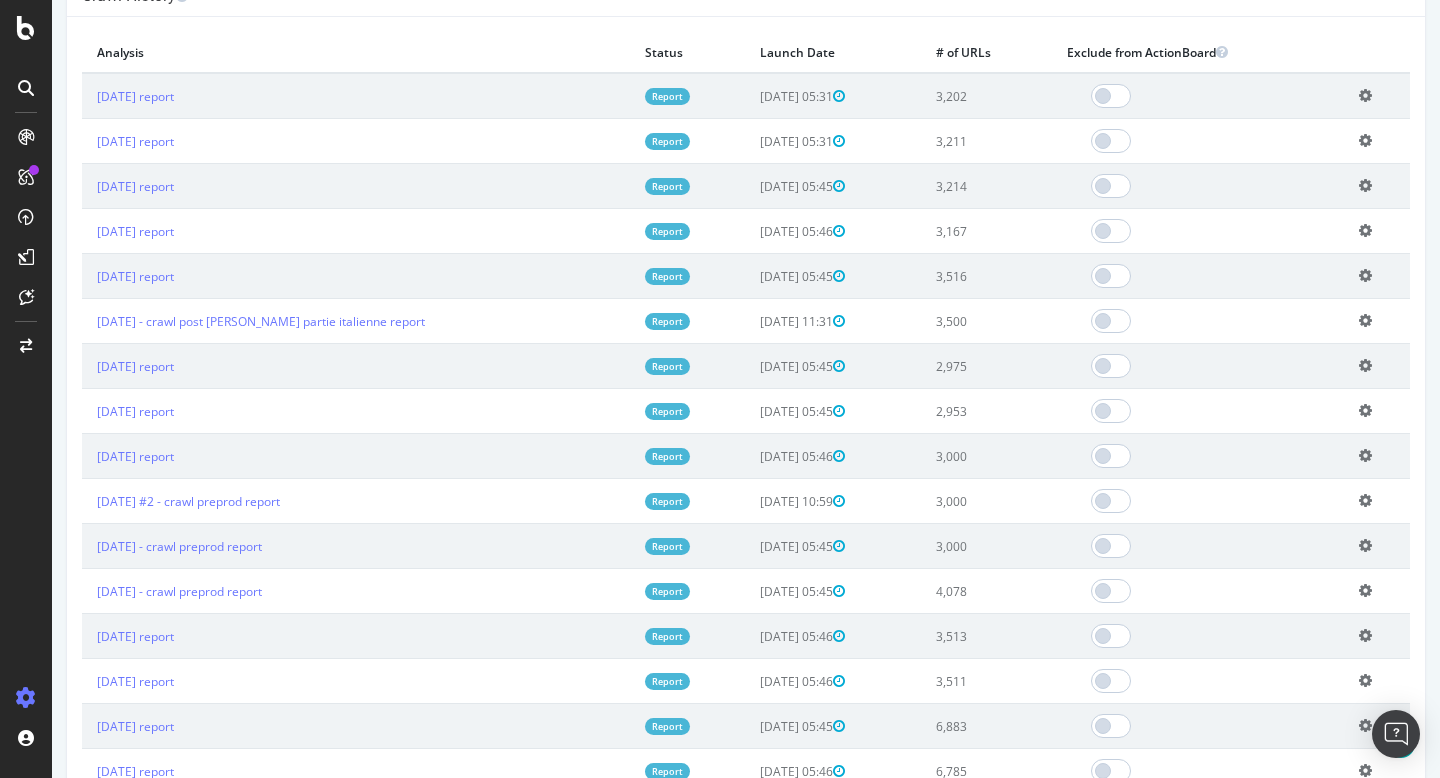 scroll, scrollTop: 1015, scrollLeft: 0, axis: vertical 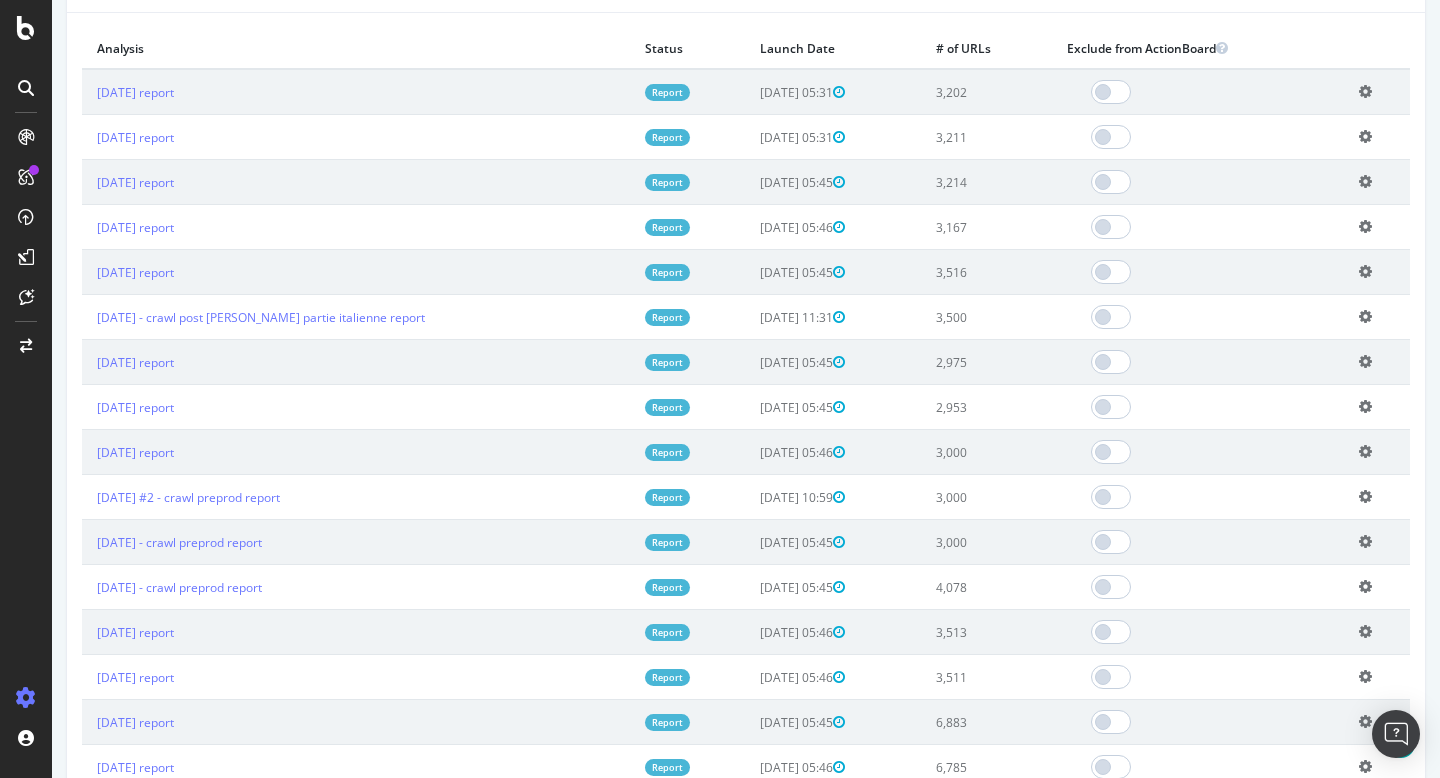 click on "[DATE]
report" at bounding box center (356, 227) 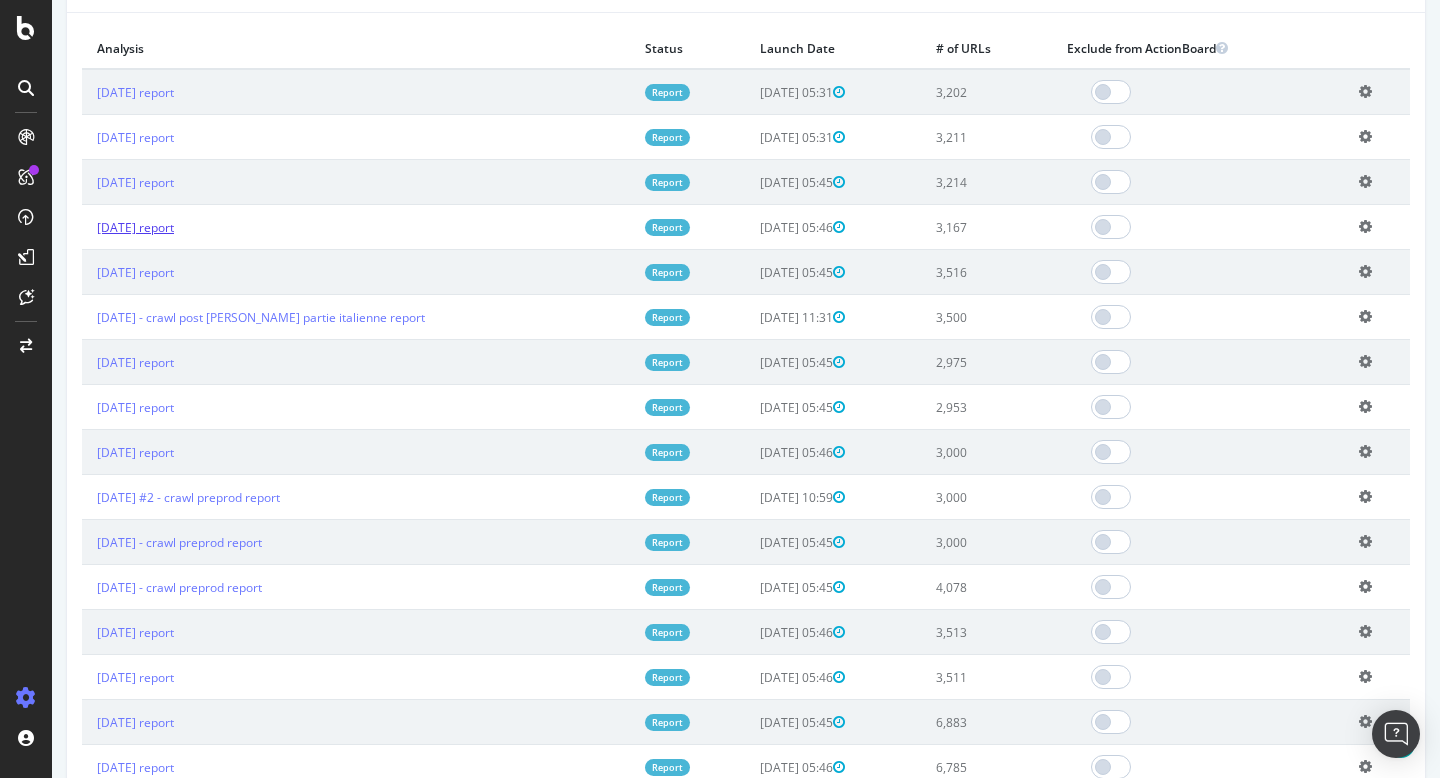 click on "[DATE]
report" at bounding box center [135, 227] 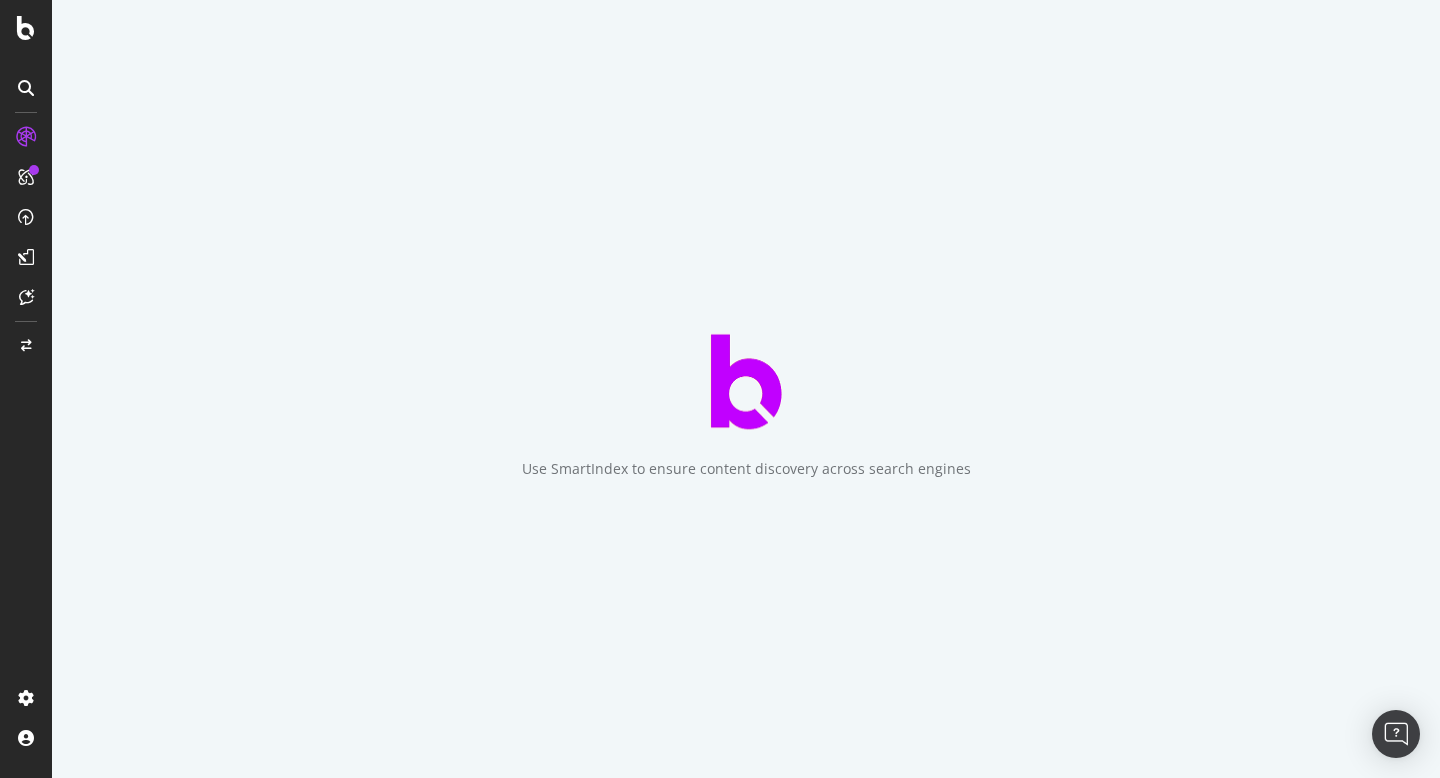 scroll, scrollTop: 0, scrollLeft: 0, axis: both 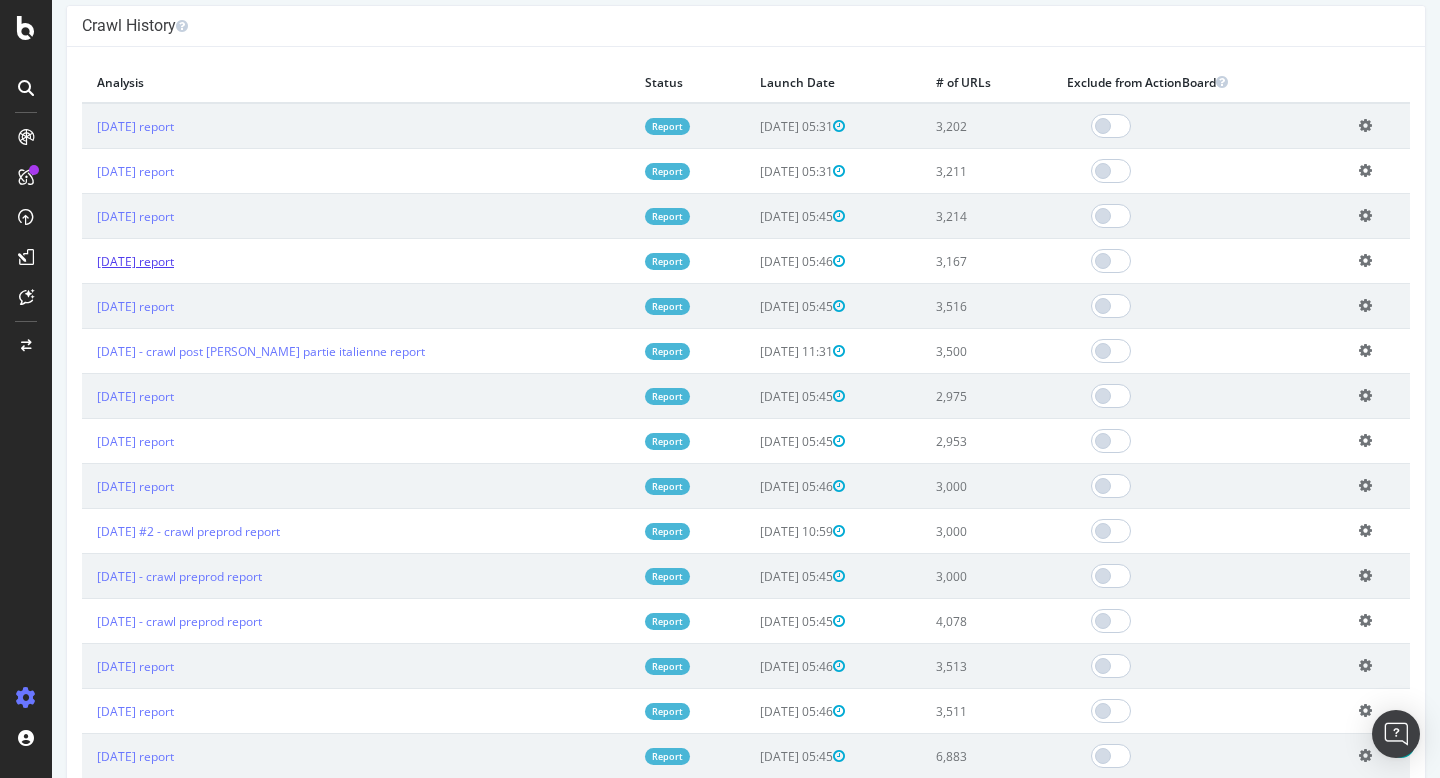 click on "[DATE]
report" at bounding box center (135, 261) 